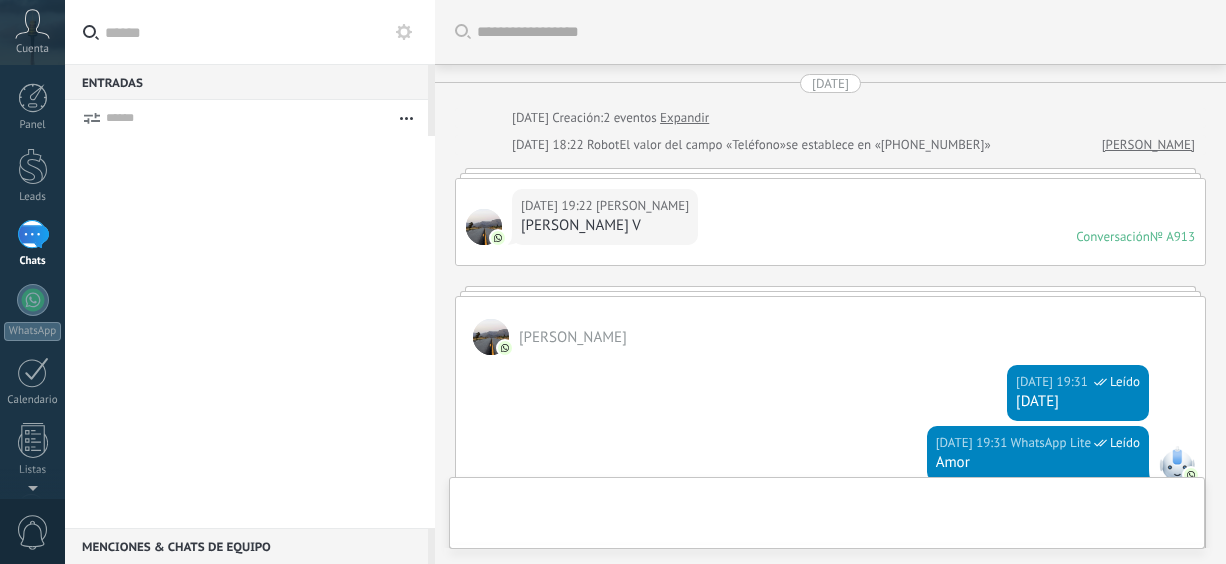 scroll, scrollTop: 0, scrollLeft: 0, axis: both 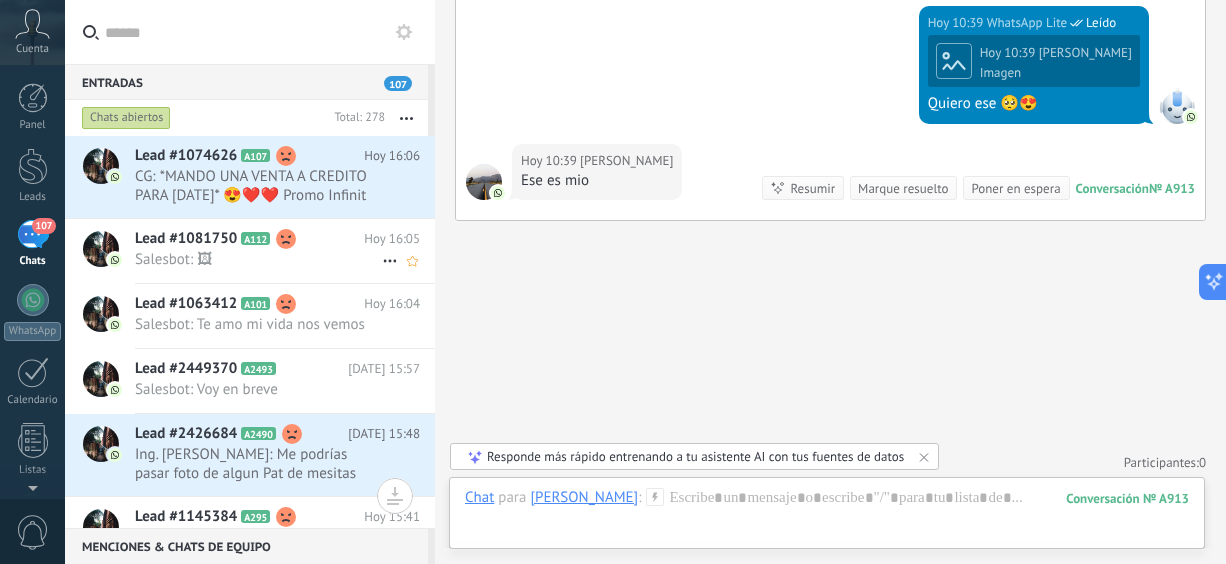 click on "Salesbot: 🖼" at bounding box center (258, 259) 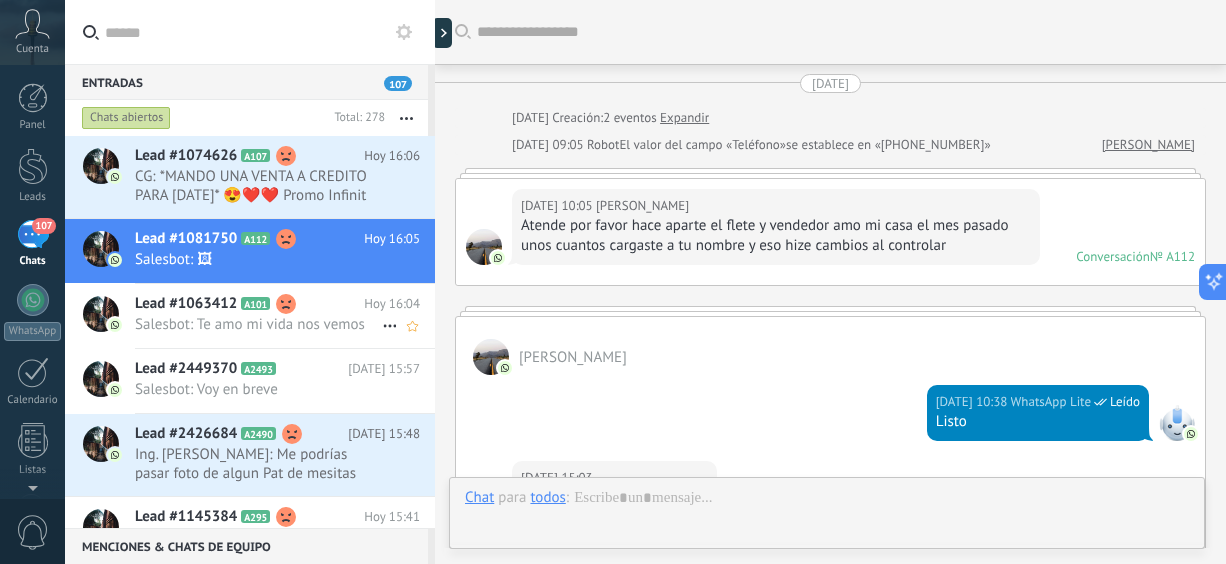 scroll, scrollTop: 2854, scrollLeft: 0, axis: vertical 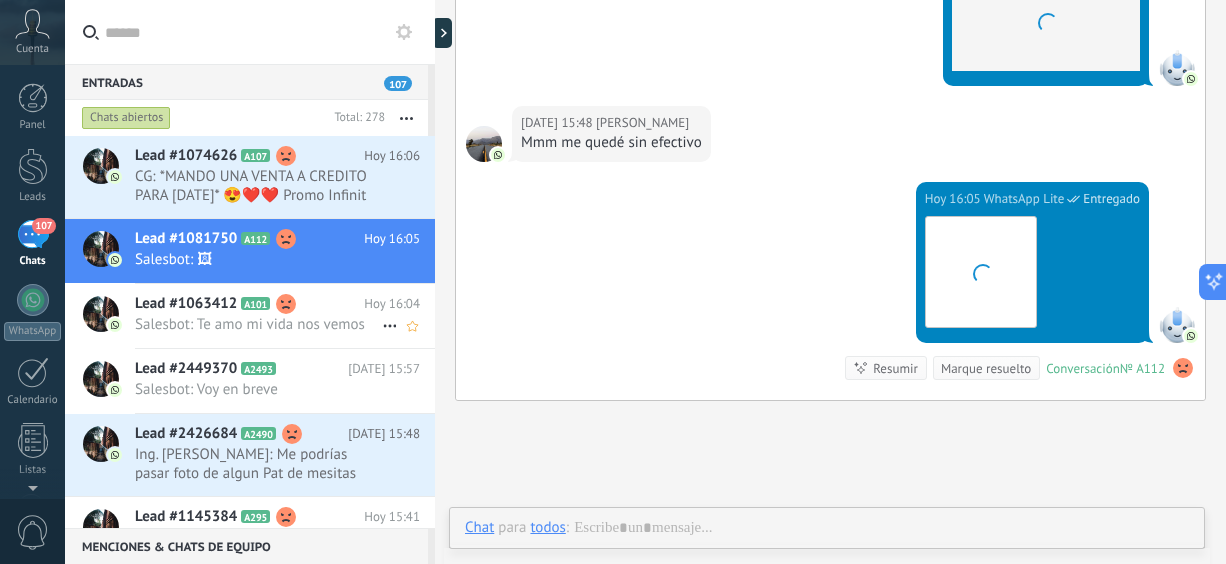 click on "Salesbot: Te amo mi vida nos vemos" at bounding box center [258, 324] 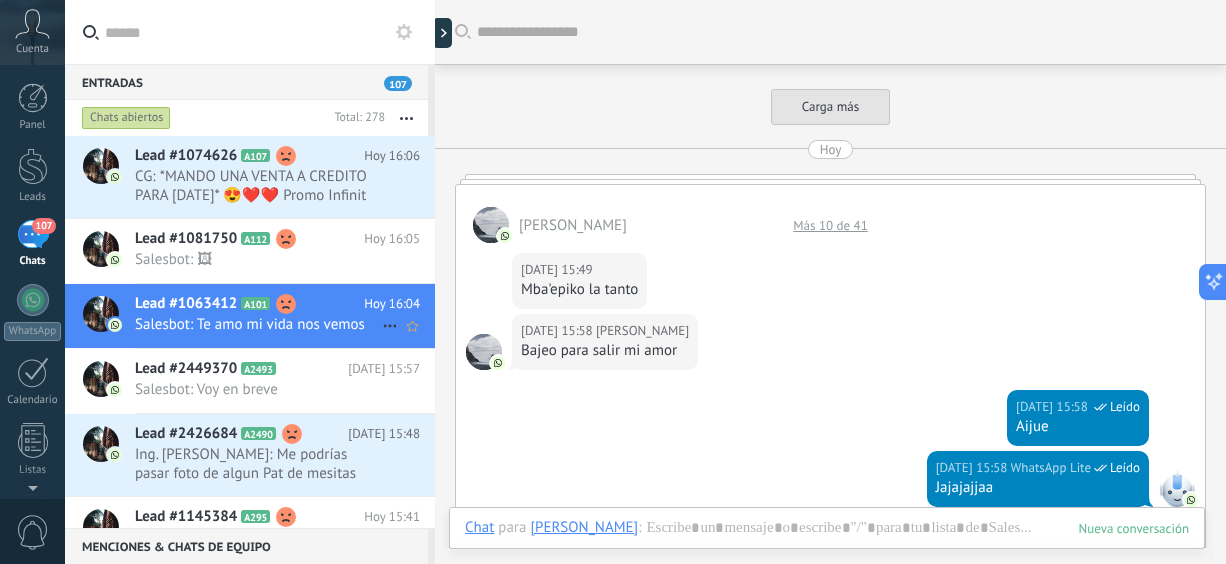 scroll, scrollTop: 670, scrollLeft: 0, axis: vertical 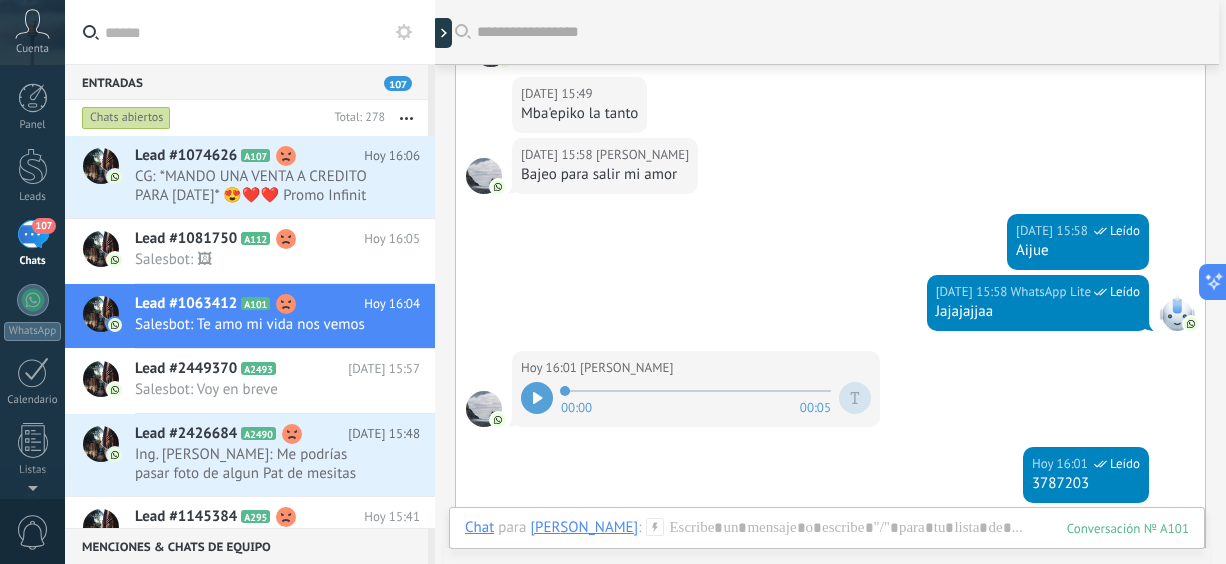 click 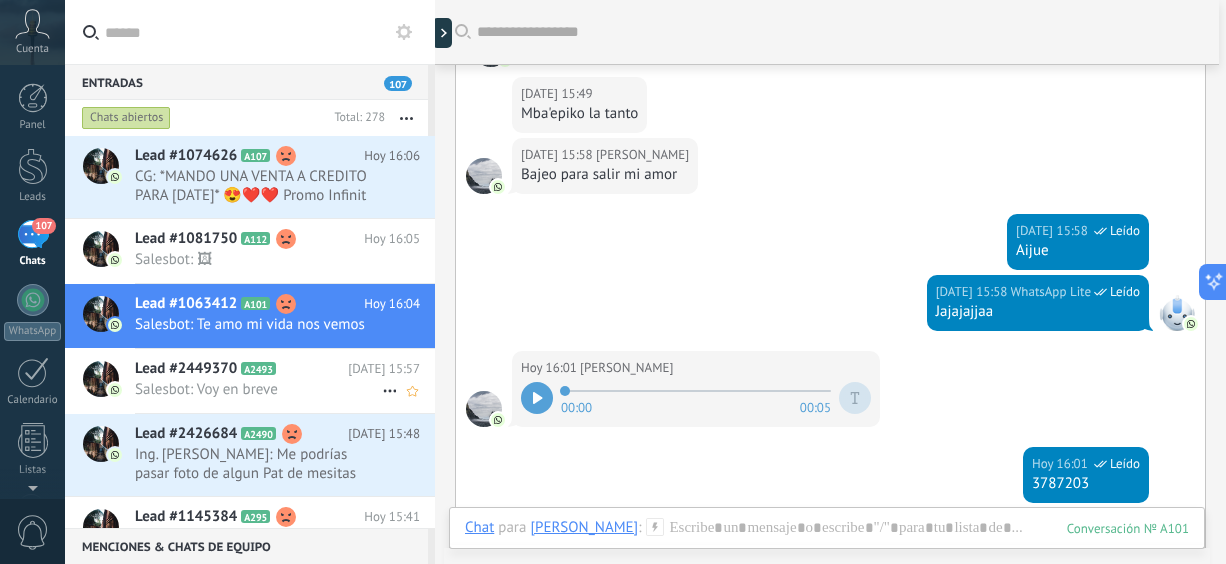 click on "Salesbot: Voy en breve" at bounding box center [258, 389] 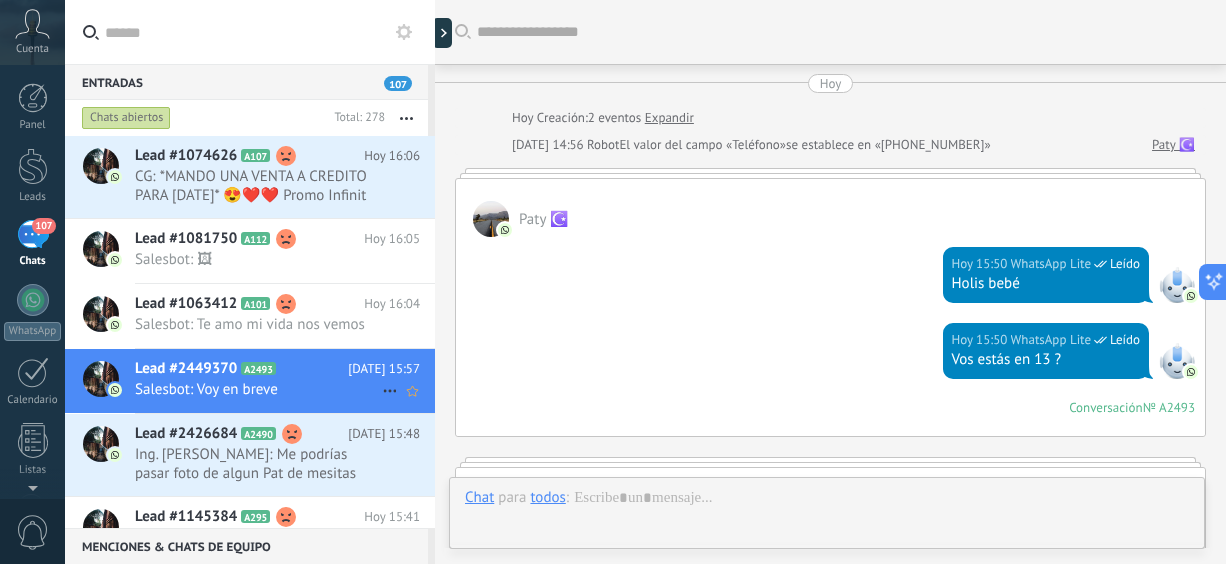 scroll, scrollTop: 566, scrollLeft: 0, axis: vertical 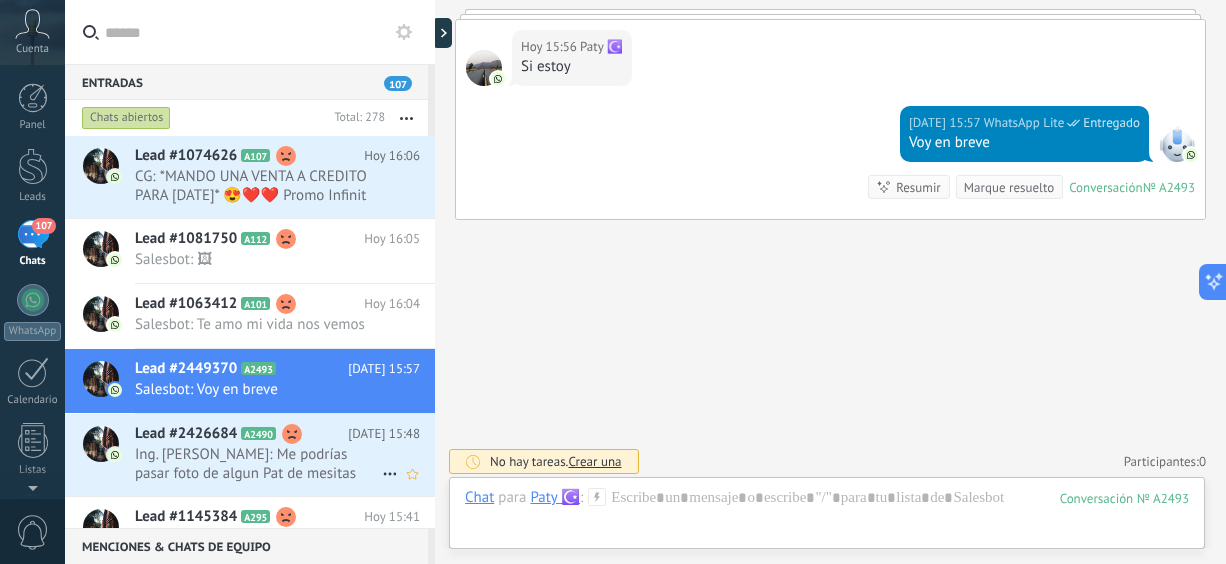 click on "Ing. [PERSON_NAME]: Me podrías pasar foto de algun Pat de mesitas con canoncitos que tengamos" at bounding box center (258, 464) 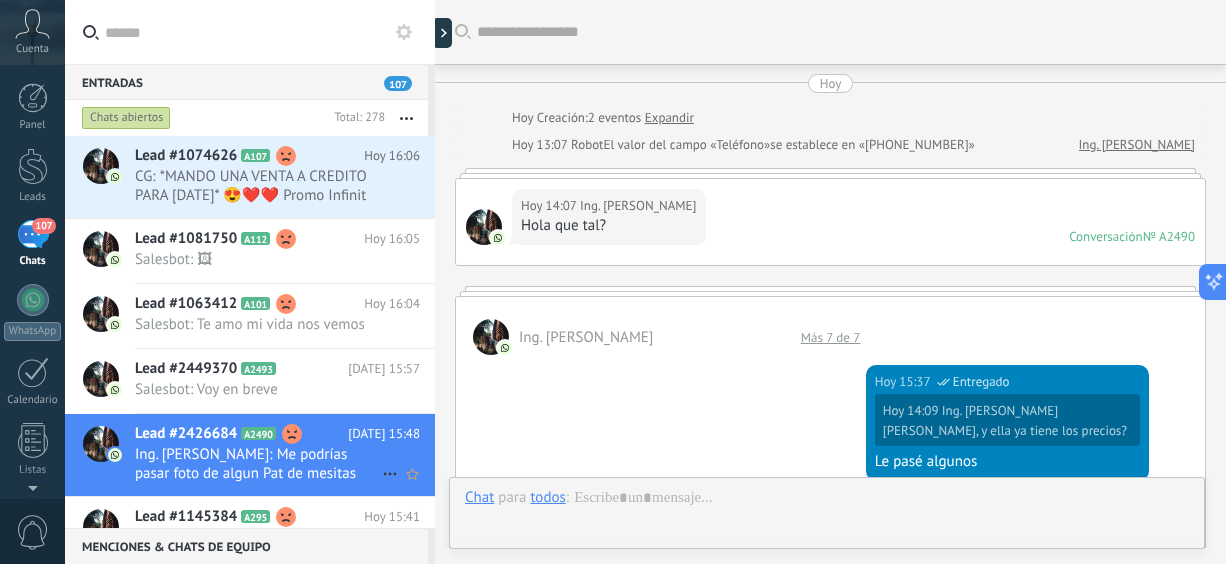 scroll, scrollTop: 1234, scrollLeft: 0, axis: vertical 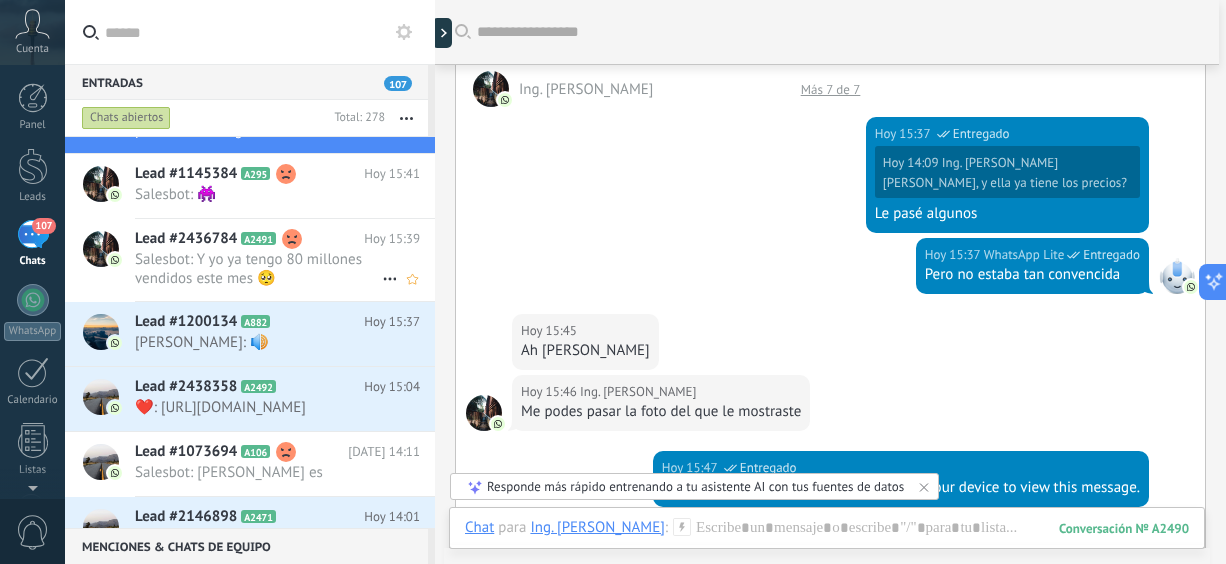 click on "Salesbot: Y yo ya tengo 80 millones vendidos este mes 🥺" at bounding box center (258, 269) 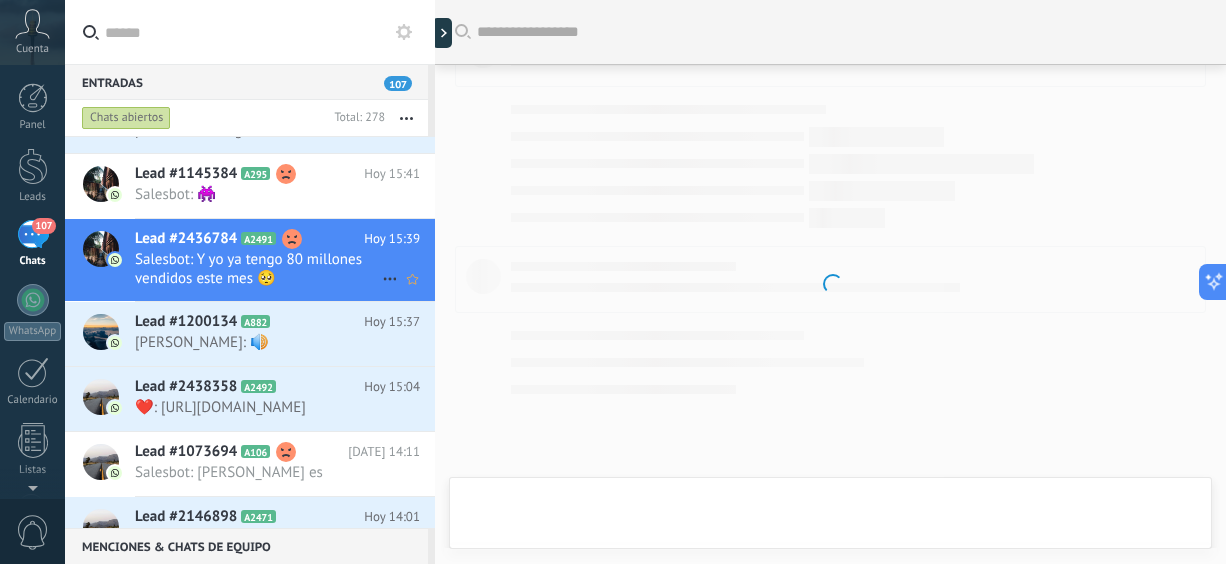 scroll, scrollTop: 714, scrollLeft: 0, axis: vertical 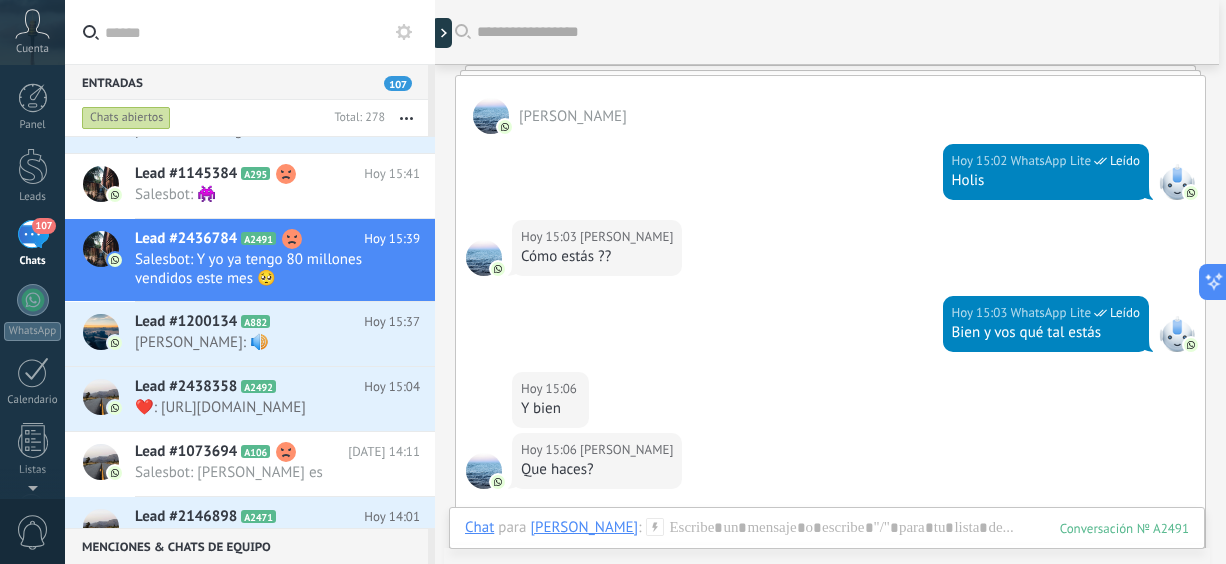 click on "Buscar Carga más [DATE] [DATE] Creación:  2  eventos   Expandir [DATE] 13:57 Robot  El valor del campo «Teléfono»  se establece en «[PHONE_NUMBER]» [PERSON_NAME][DATE] 14:57 [PERSON_NAME]  Hola Conversación  № A2491 Conversación № A2491 [PERSON_NAME][DATE] 15:02 WhatsApp Lite  Leído Holis [DATE] 15:03 [PERSON_NAME]  Cómo estás ?? [DATE] 15:03 WhatsApp Lite  Leído Bien y vos qué tal estás [DATE] 15:06 [PERSON_NAME]  Y bien [DATE] 15:06 [PERSON_NAME]  Que haces? [DATE] 15:27 WhatsApp Lite  Leído Estoy en mi trabajo aún y vos ? [DATE] 15:38 [PERSON_NAME]  Llegué recién en casa [DATE] 15:38 [PERSON_NAME]  Que tal las ventas hay algo? [DATE] 15:39 WhatsApp Lite  Entregado Y yo ya tengo 80 millones vendidos este mes 🥺 Conversación  № A2491 Conversación № A2491 Resumir Resumir Marque resuelto [DATE] 15:39 SalesBot: Y yo ya tengo 80 millones vendidos este mes 🥺 Conversación № A2491 No hay tareas.  Crear una Participantes:  0 Agregar usuario Bots:  0" at bounding box center [830, 482] 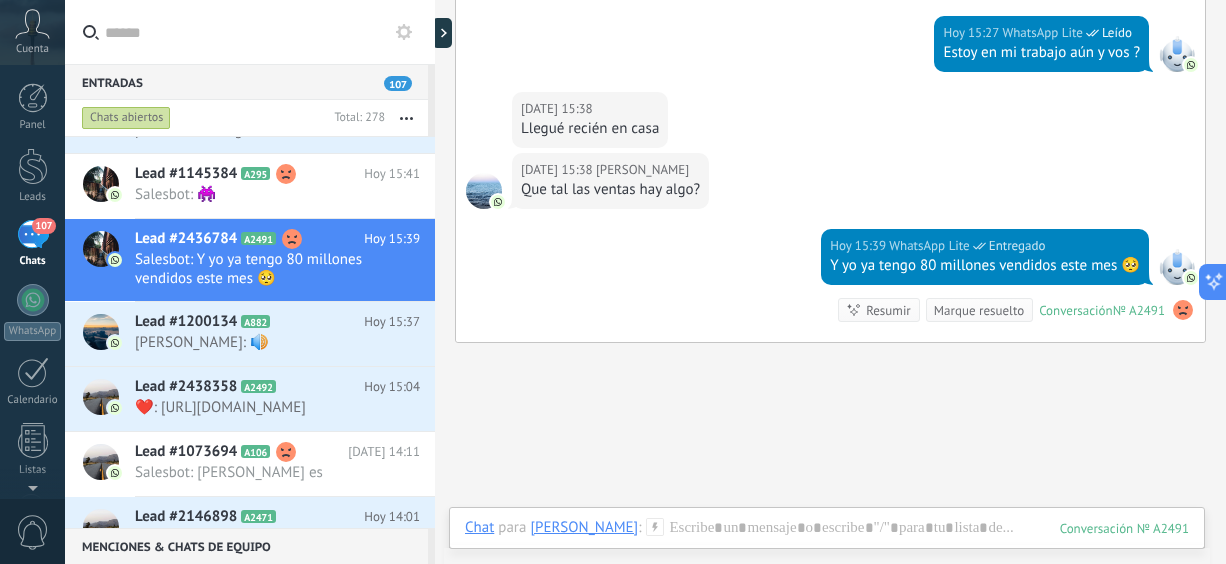 drag, startPoint x: 1225, startPoint y: 329, endPoint x: 1226, endPoint y: 273, distance: 56.008926 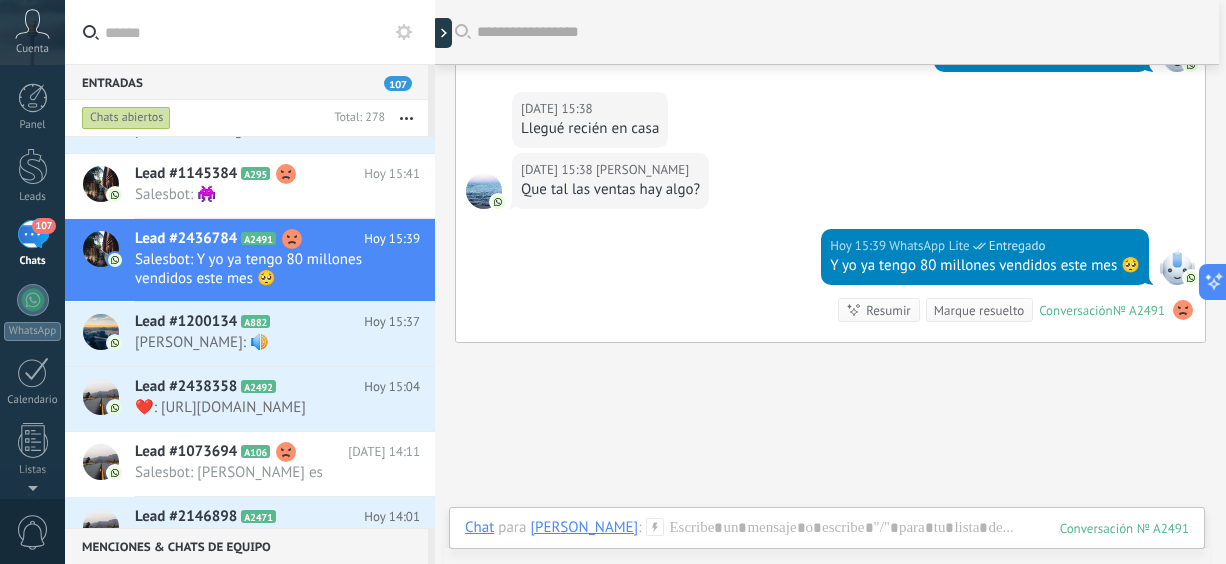 scroll, scrollTop: 221, scrollLeft: 0, axis: vertical 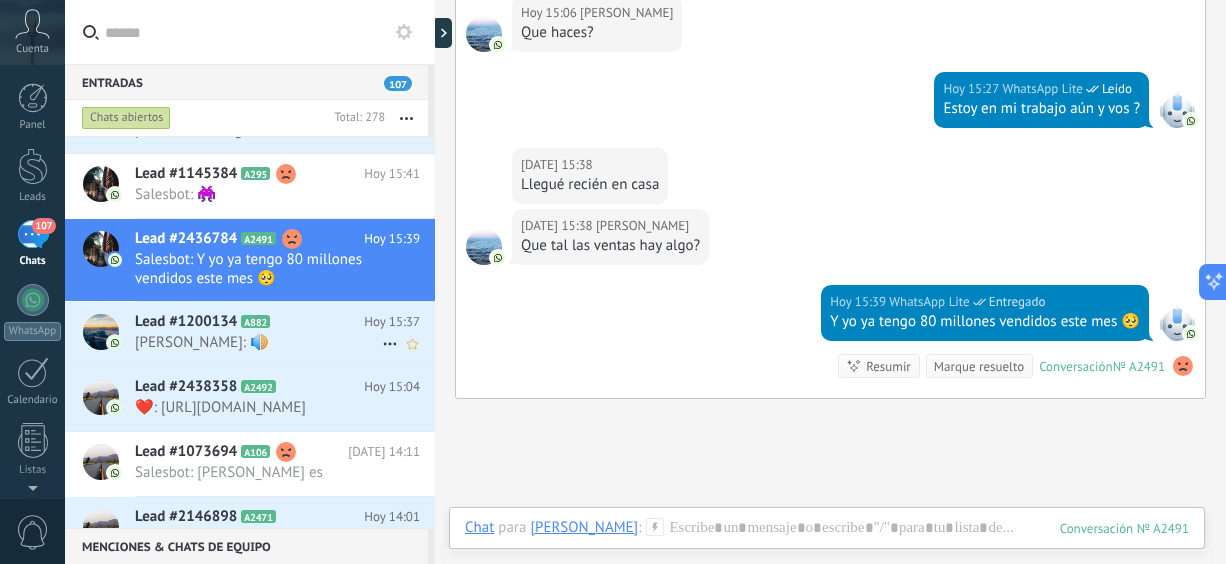 click on "[PERSON_NAME]: 🔊" at bounding box center (258, 342) 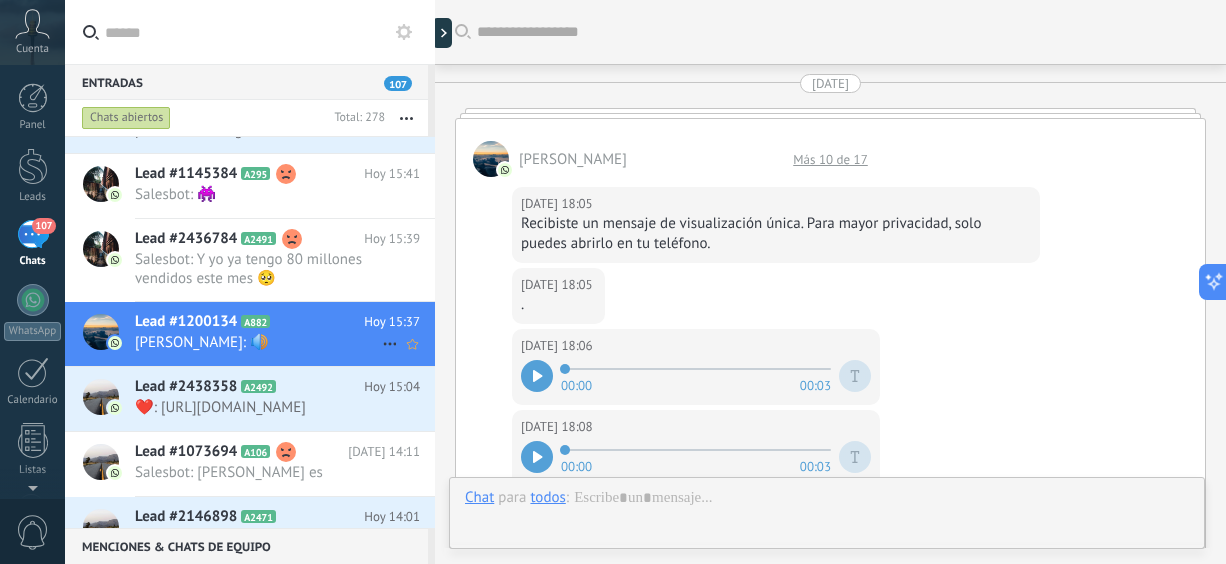 scroll, scrollTop: 3386, scrollLeft: 0, axis: vertical 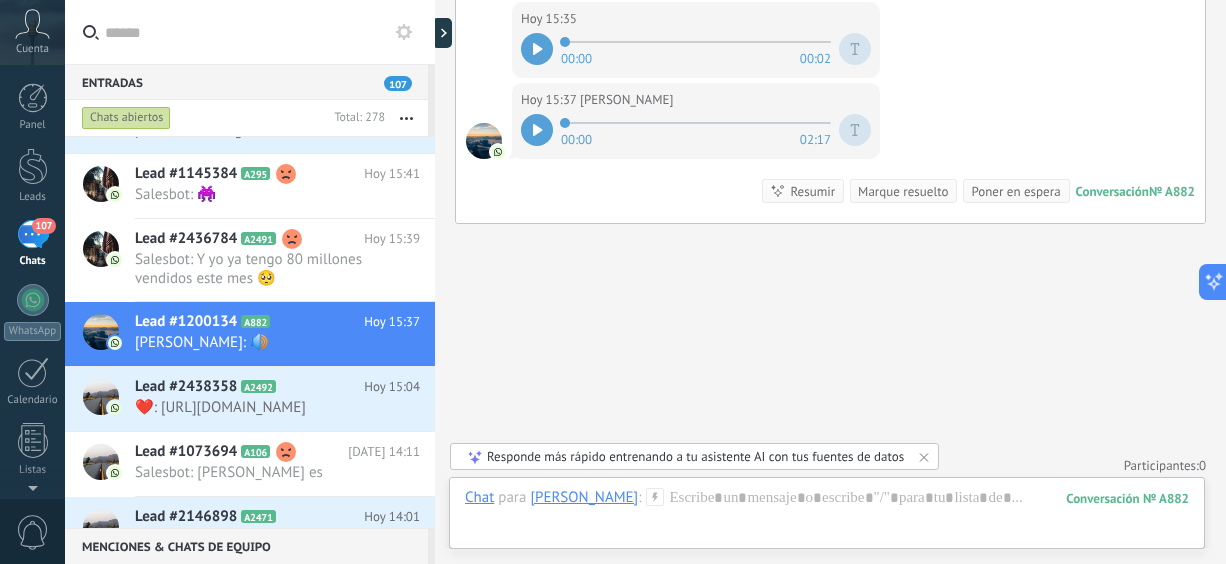 click at bounding box center [537, 130] 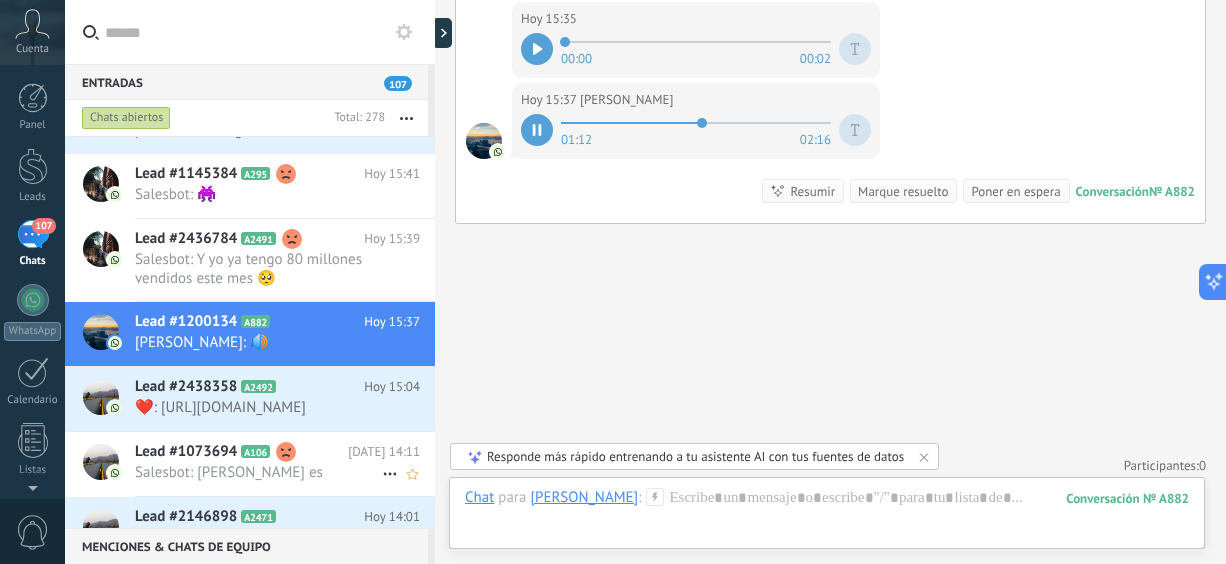 click on "Lead #1073694" at bounding box center [186, 452] 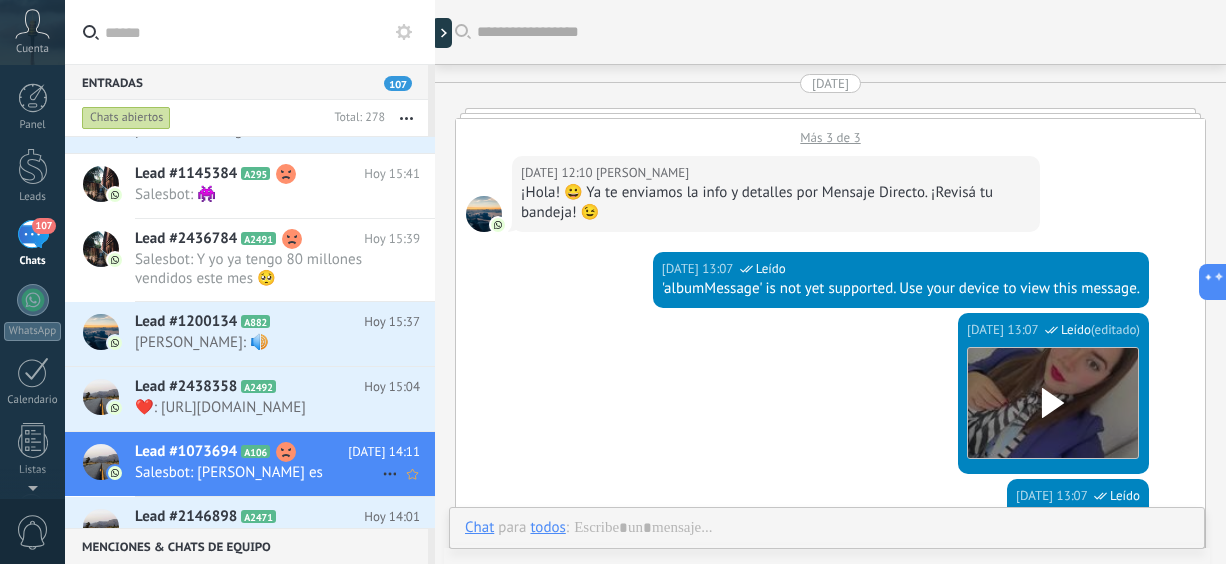 scroll, scrollTop: 3052, scrollLeft: 0, axis: vertical 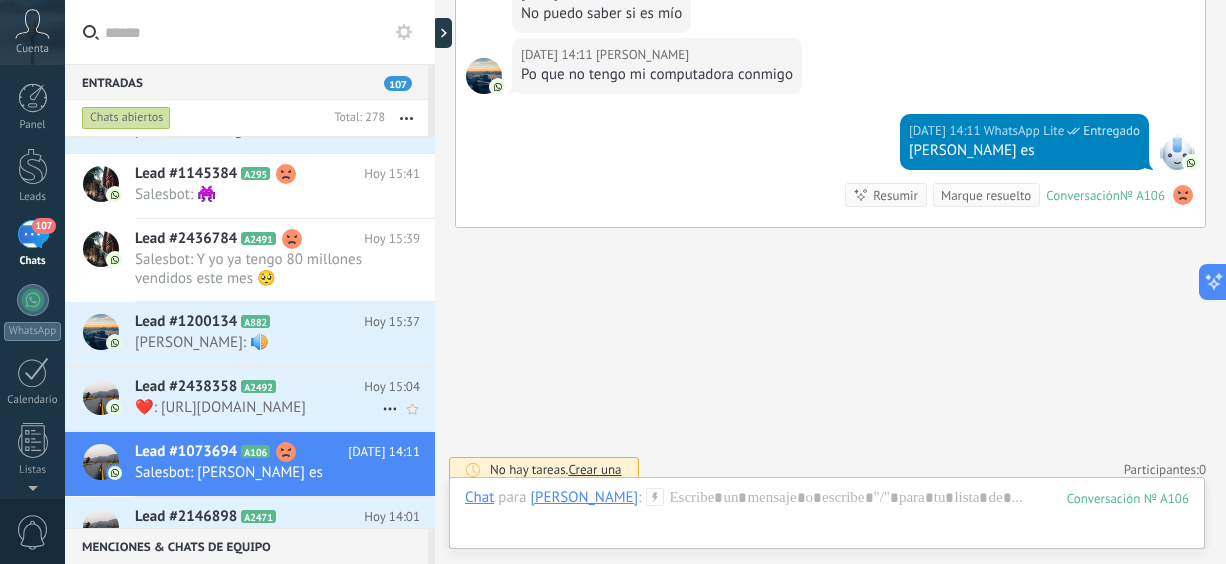 click on "❤️: [URL][DOMAIN_NAME]" at bounding box center [258, 407] 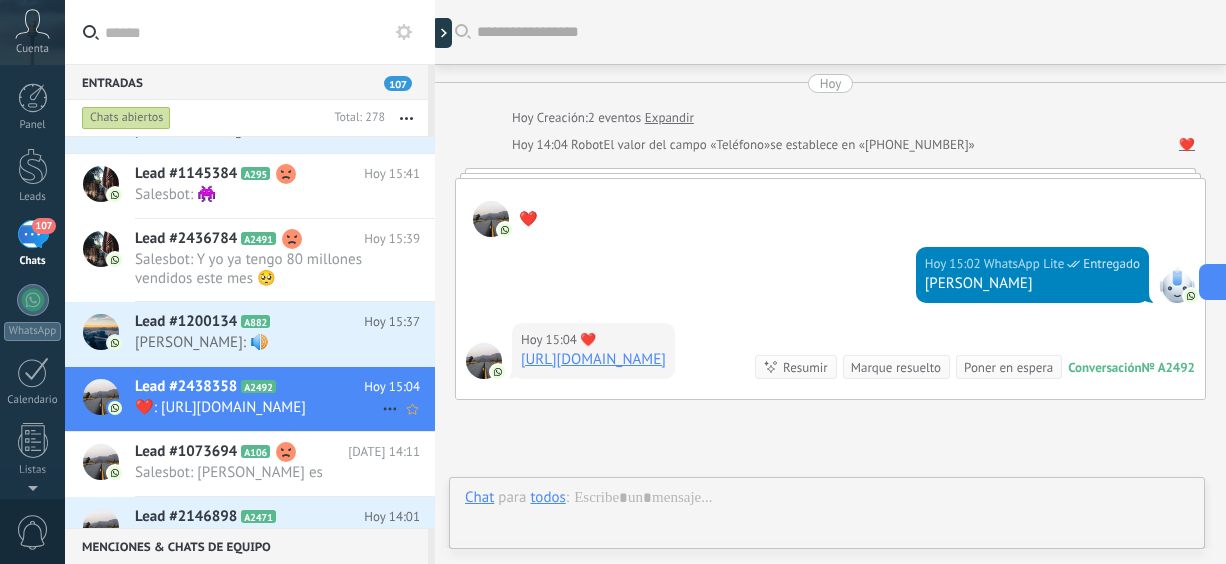 scroll, scrollTop: 226, scrollLeft: 0, axis: vertical 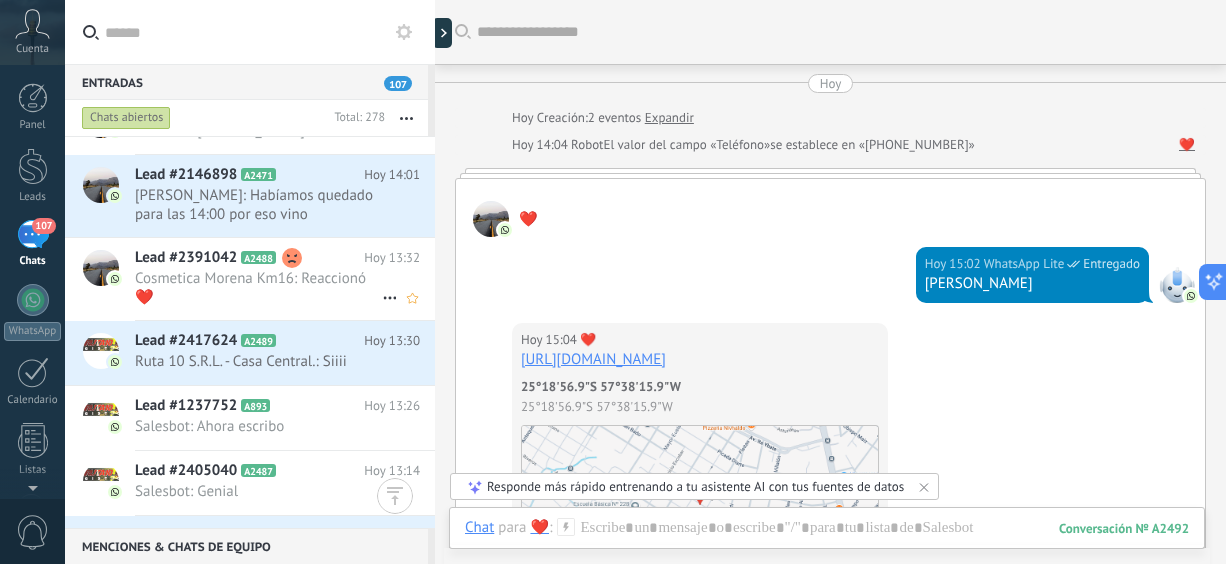 click on "Cosmetica Morena Km16: Reaccionó ❤️" at bounding box center [258, 288] 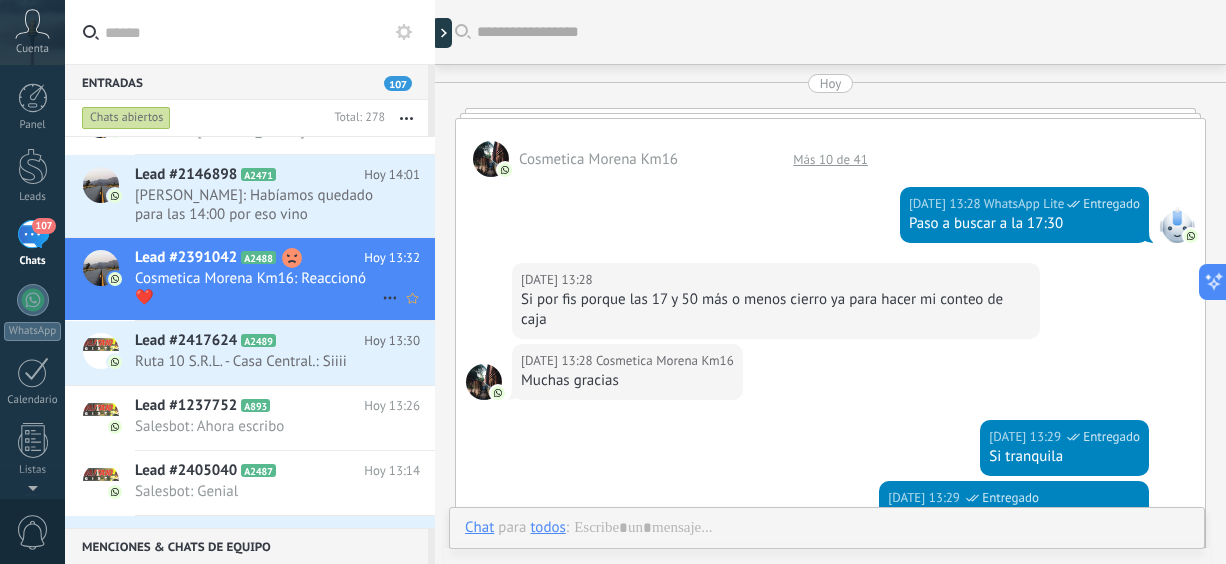 scroll, scrollTop: 638, scrollLeft: 0, axis: vertical 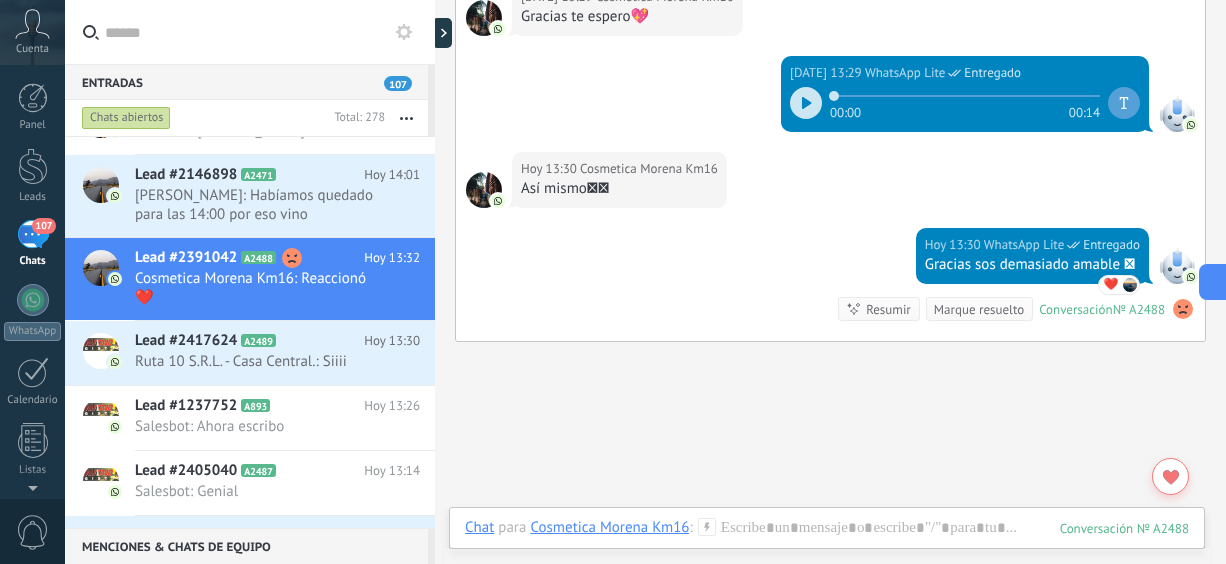 click 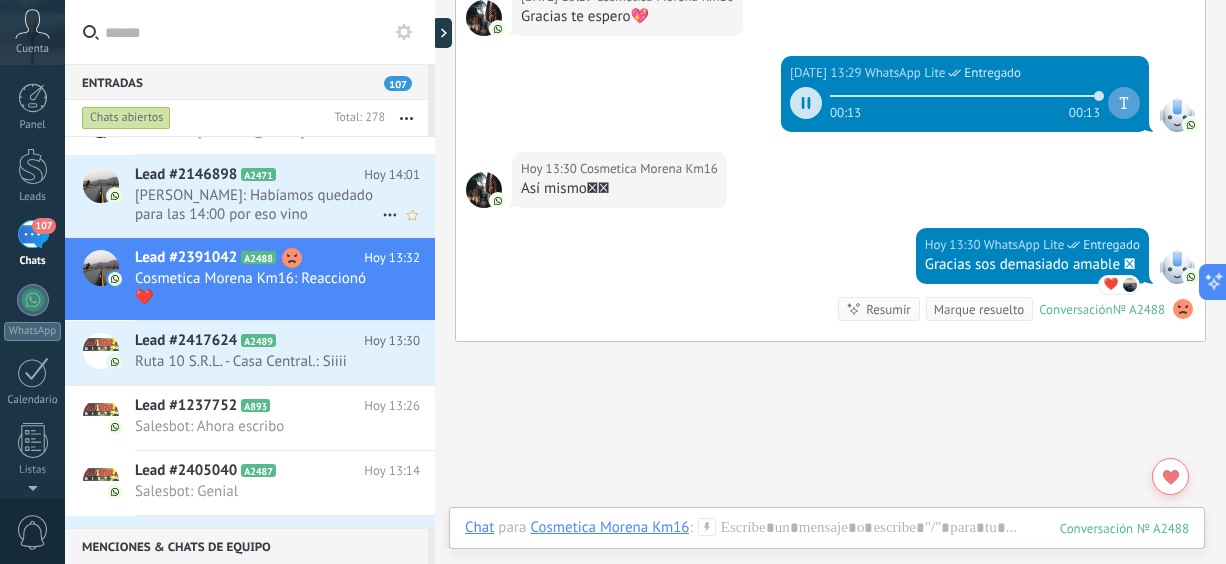 click on "[PERSON_NAME]: Habíamos quedado para las 14:00 por eso vino" at bounding box center (258, 205) 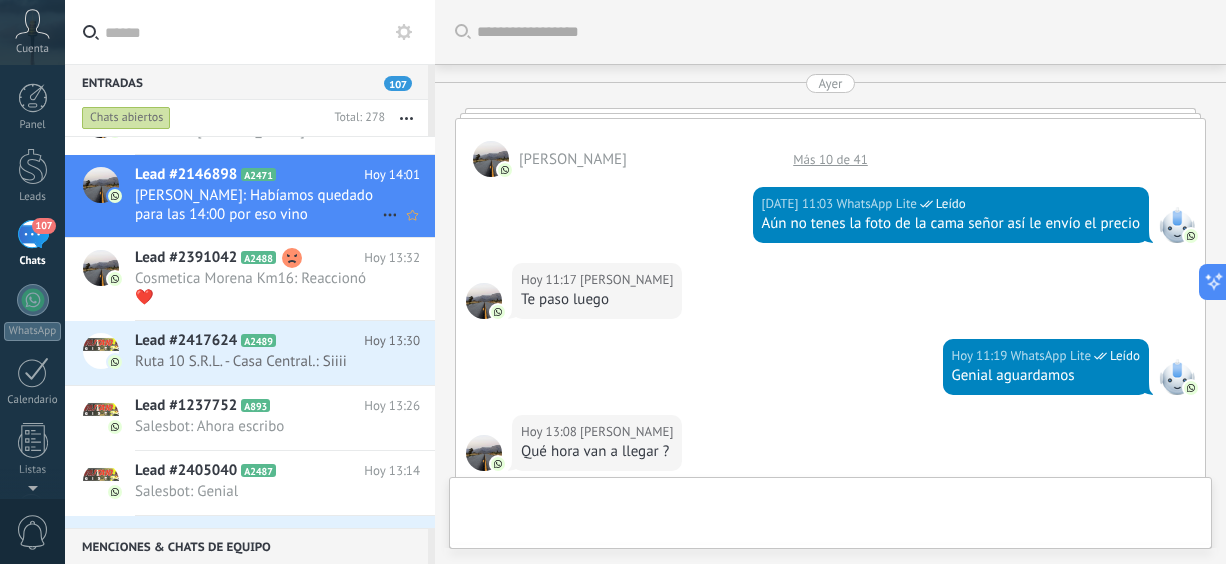 scroll, scrollTop: 774, scrollLeft: 0, axis: vertical 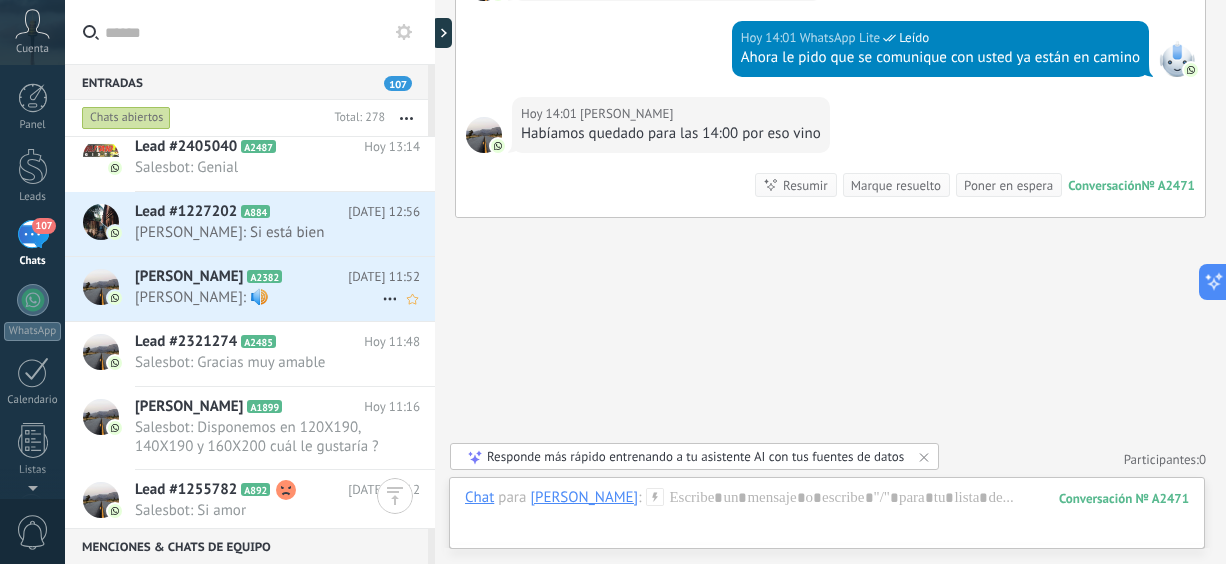 click on "[PERSON_NAME]: 🔊" at bounding box center (258, 297) 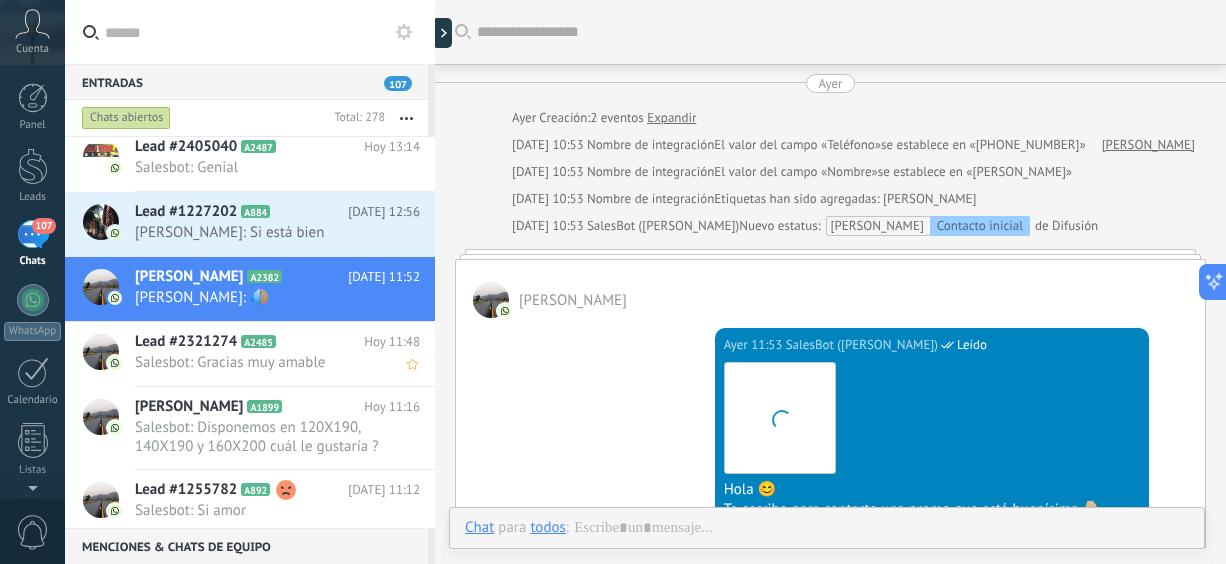 scroll, scrollTop: 618, scrollLeft: 0, axis: vertical 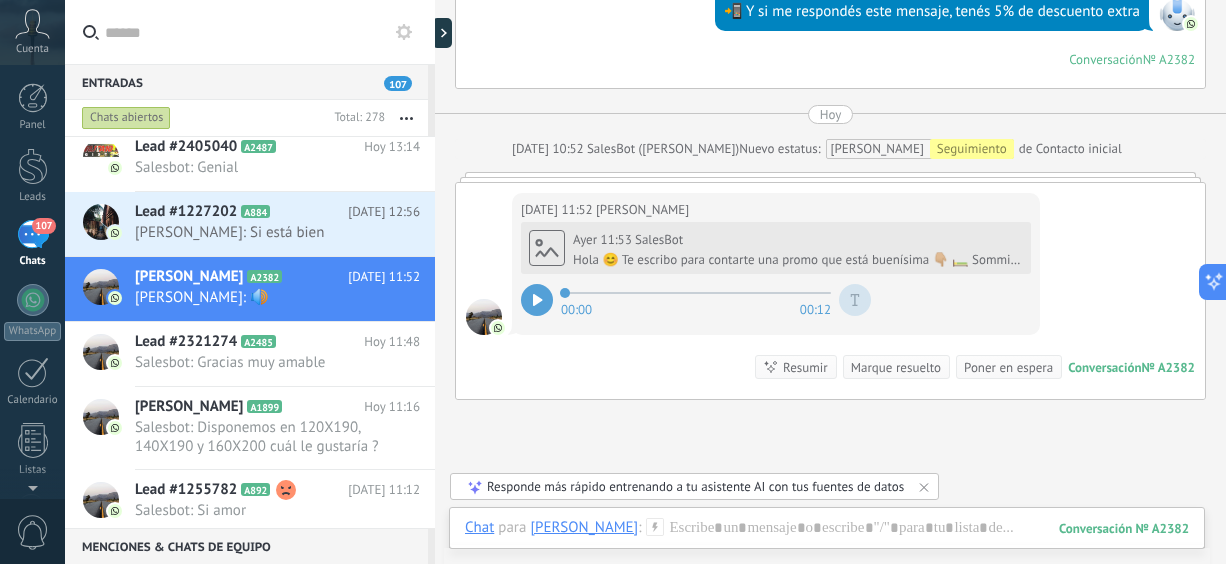 click 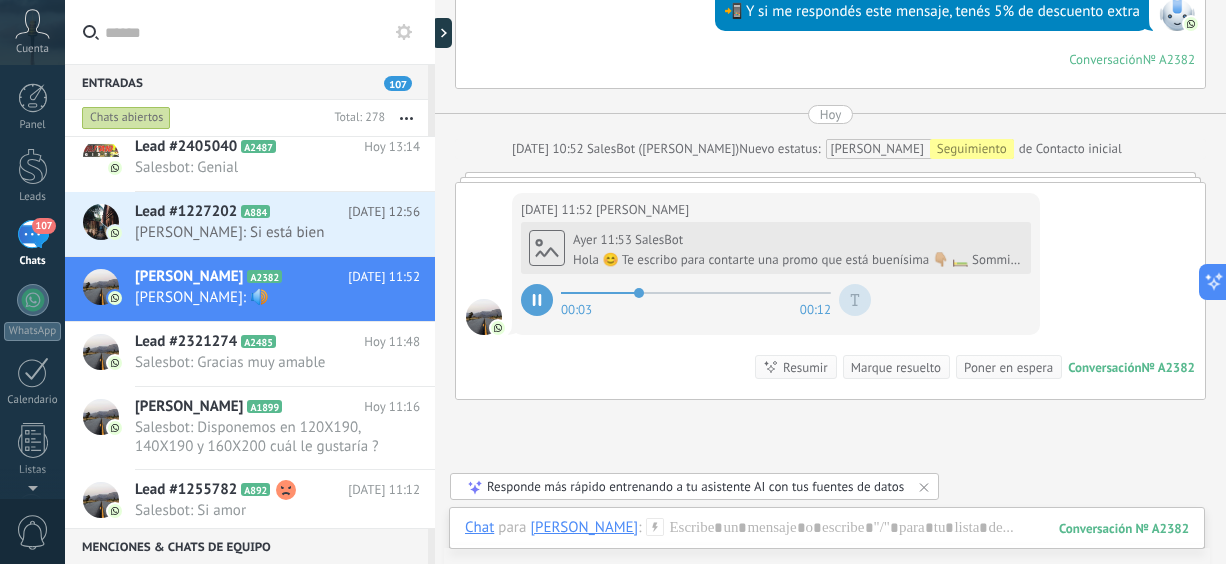 click 